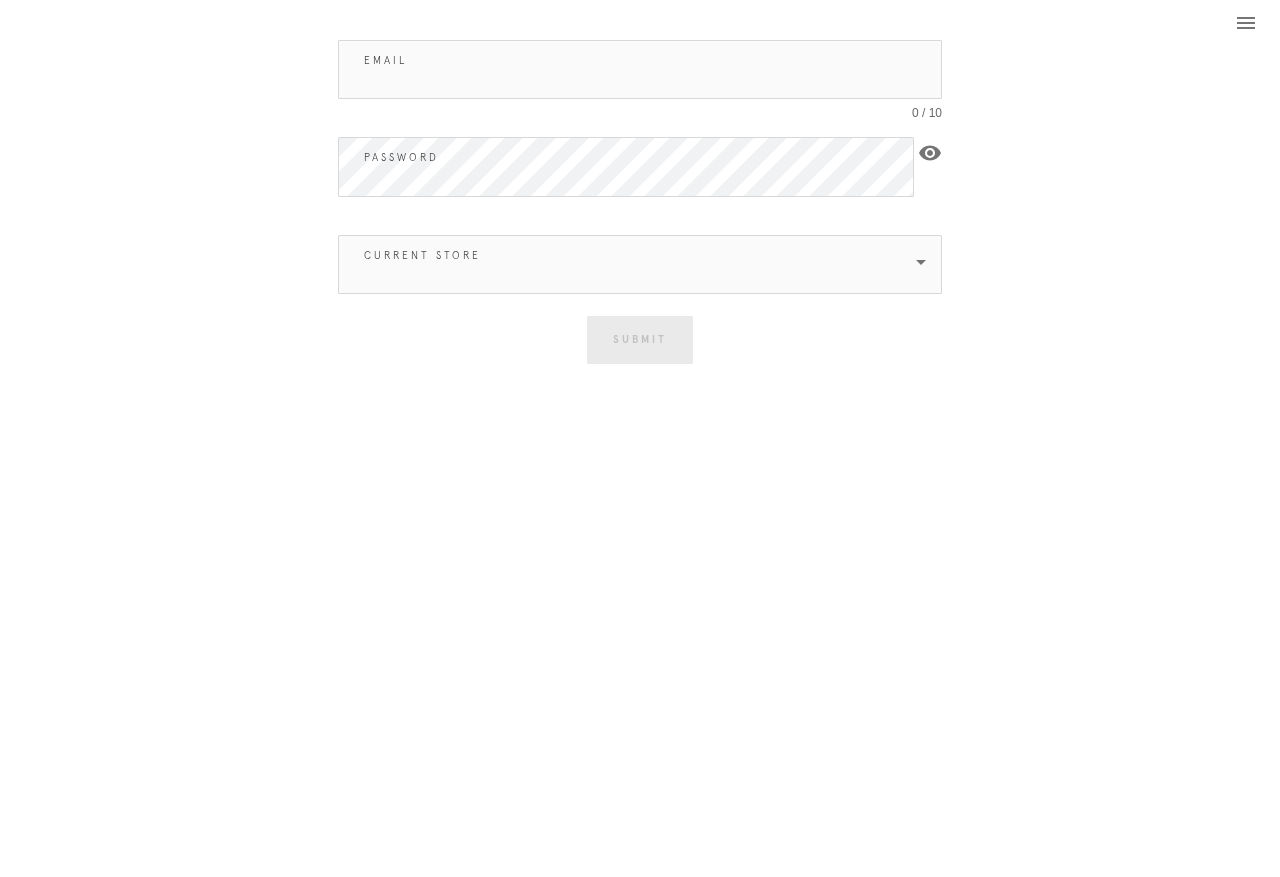 scroll, scrollTop: 0, scrollLeft: 0, axis: both 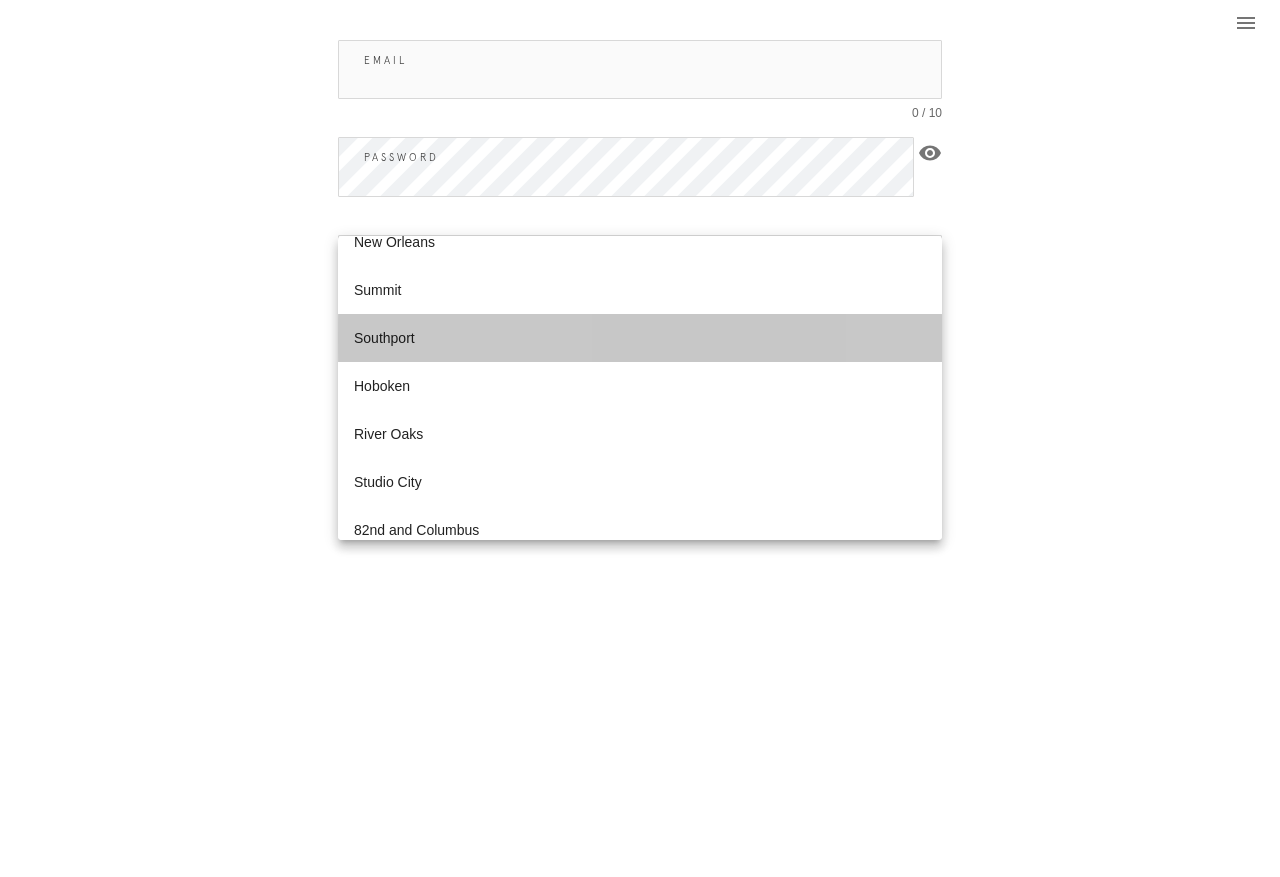 click on "Southport" at bounding box center (640, 338) 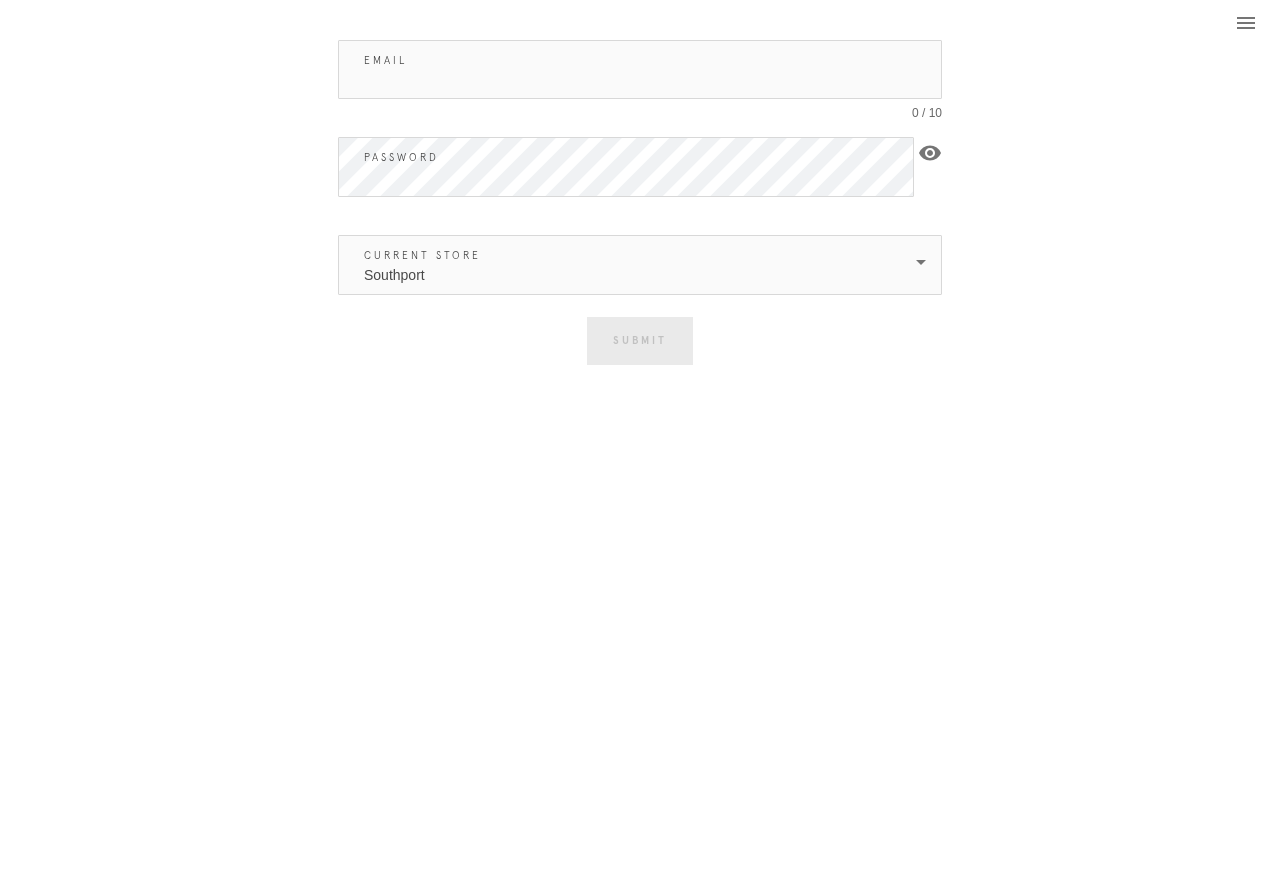 click on "Email" at bounding box center [640, 69] 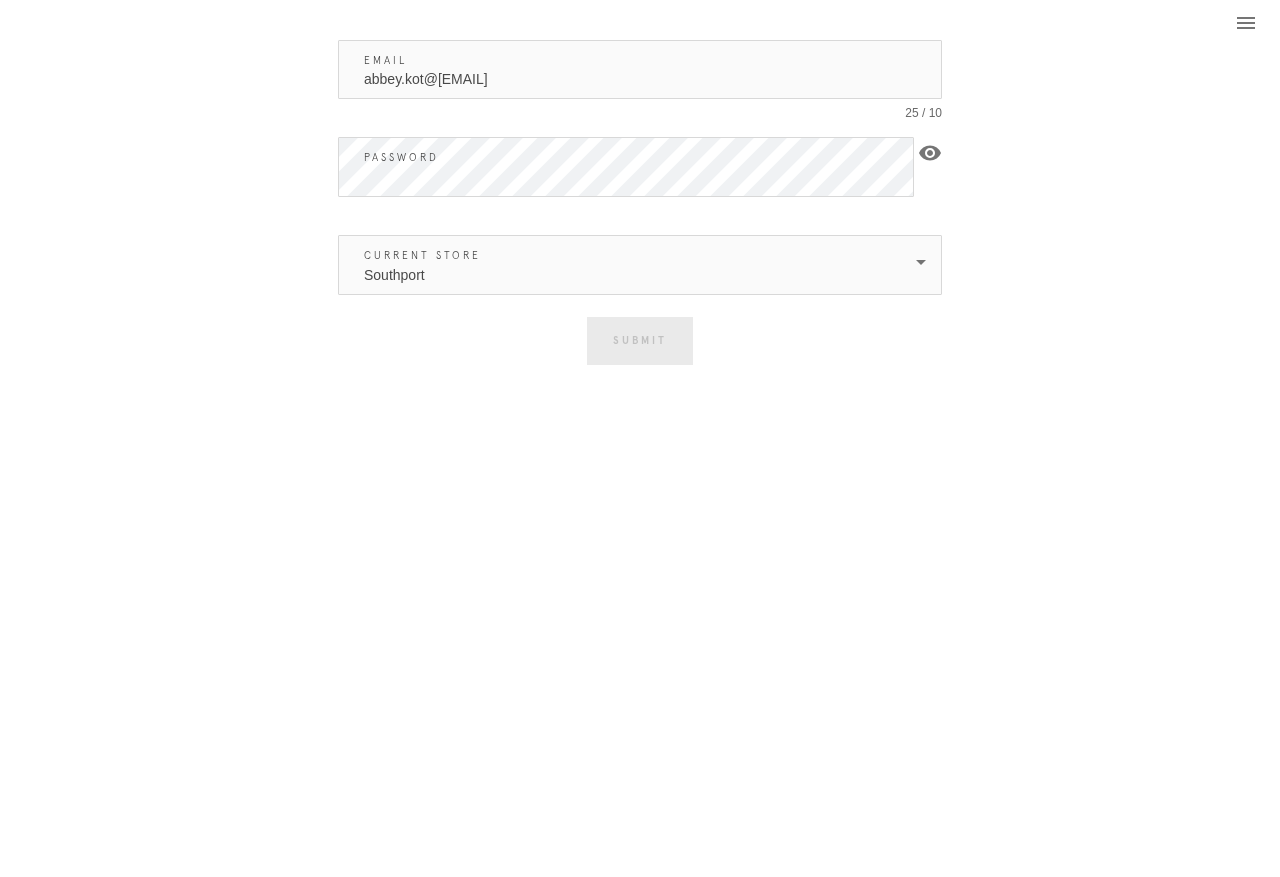 type on "[EMAIL]" 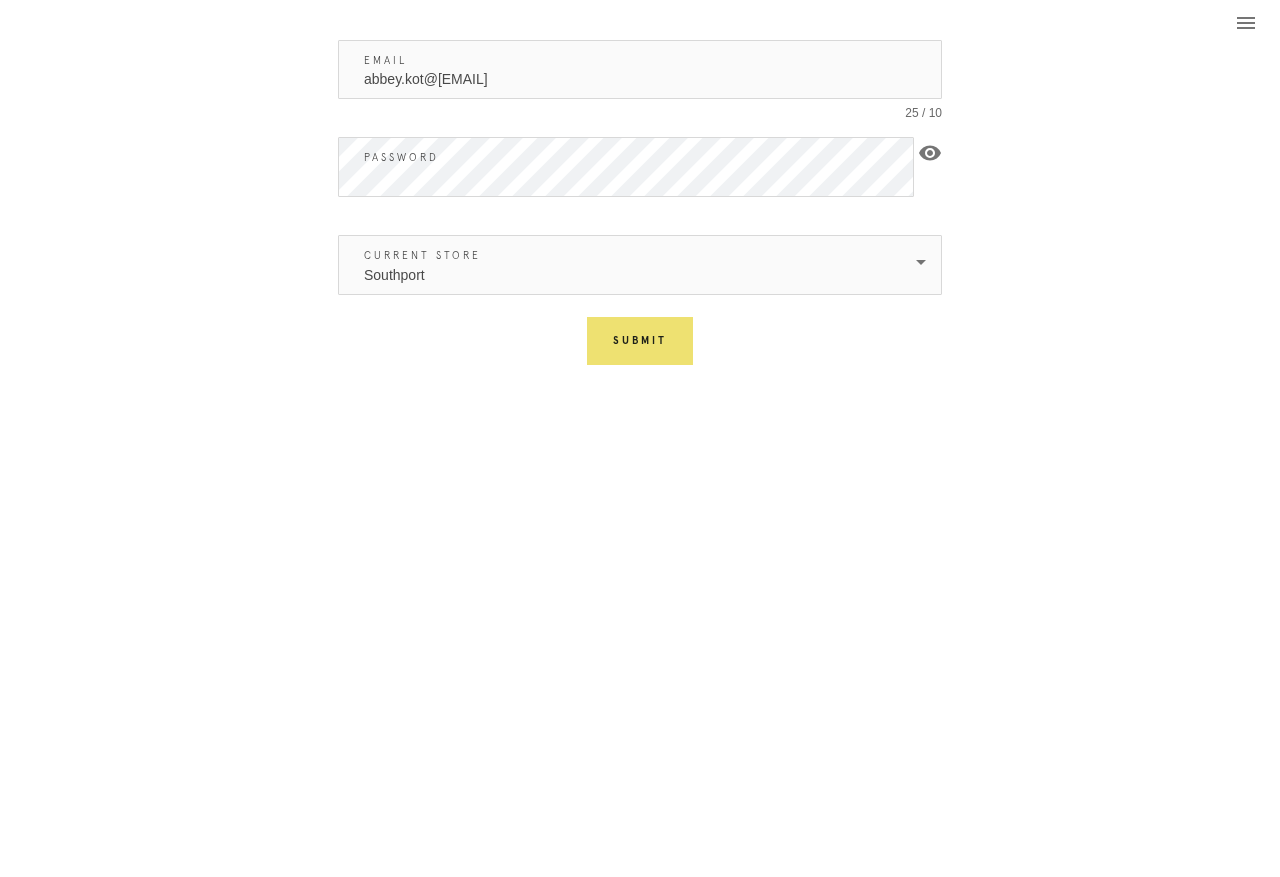 click on "Submit" at bounding box center (640, 341) 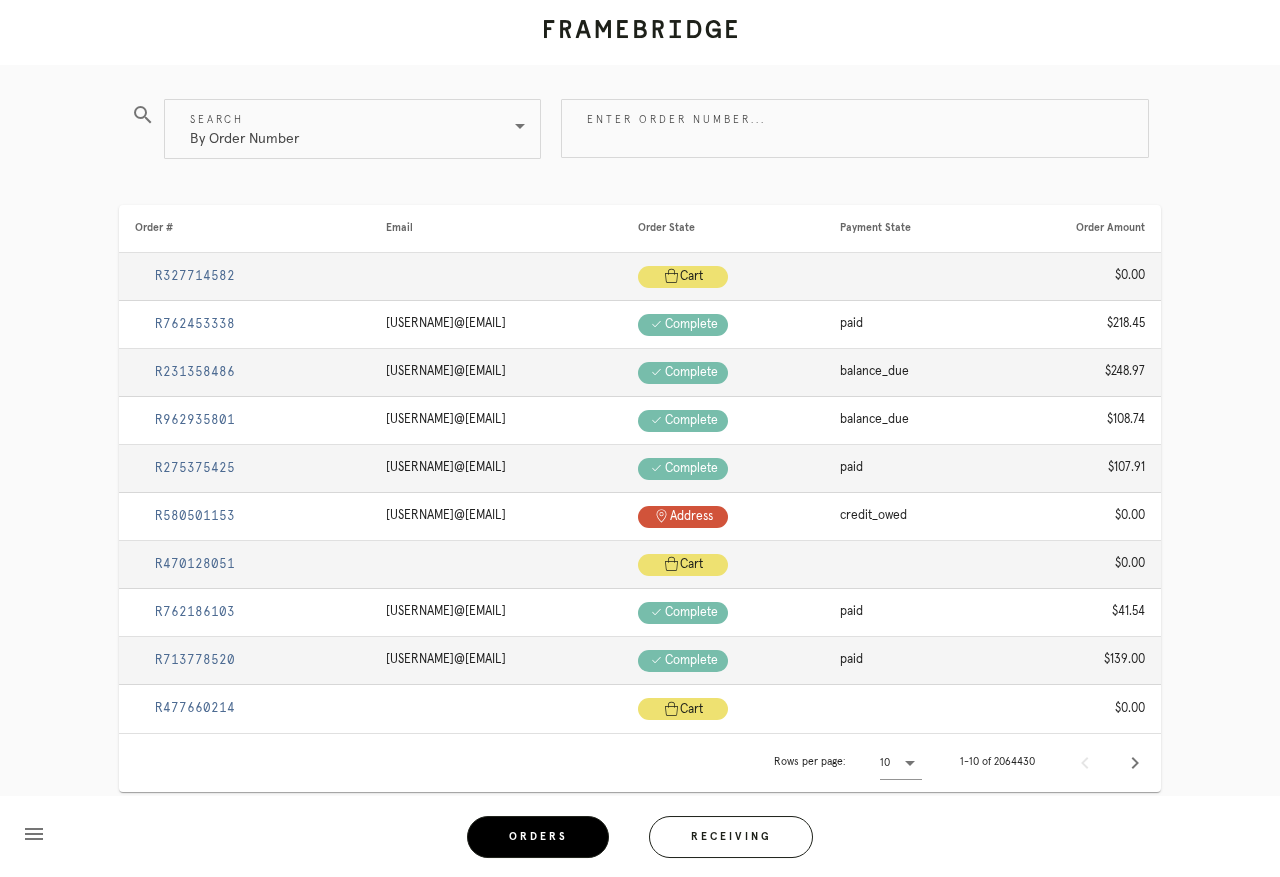 scroll, scrollTop: 0, scrollLeft: 0, axis: both 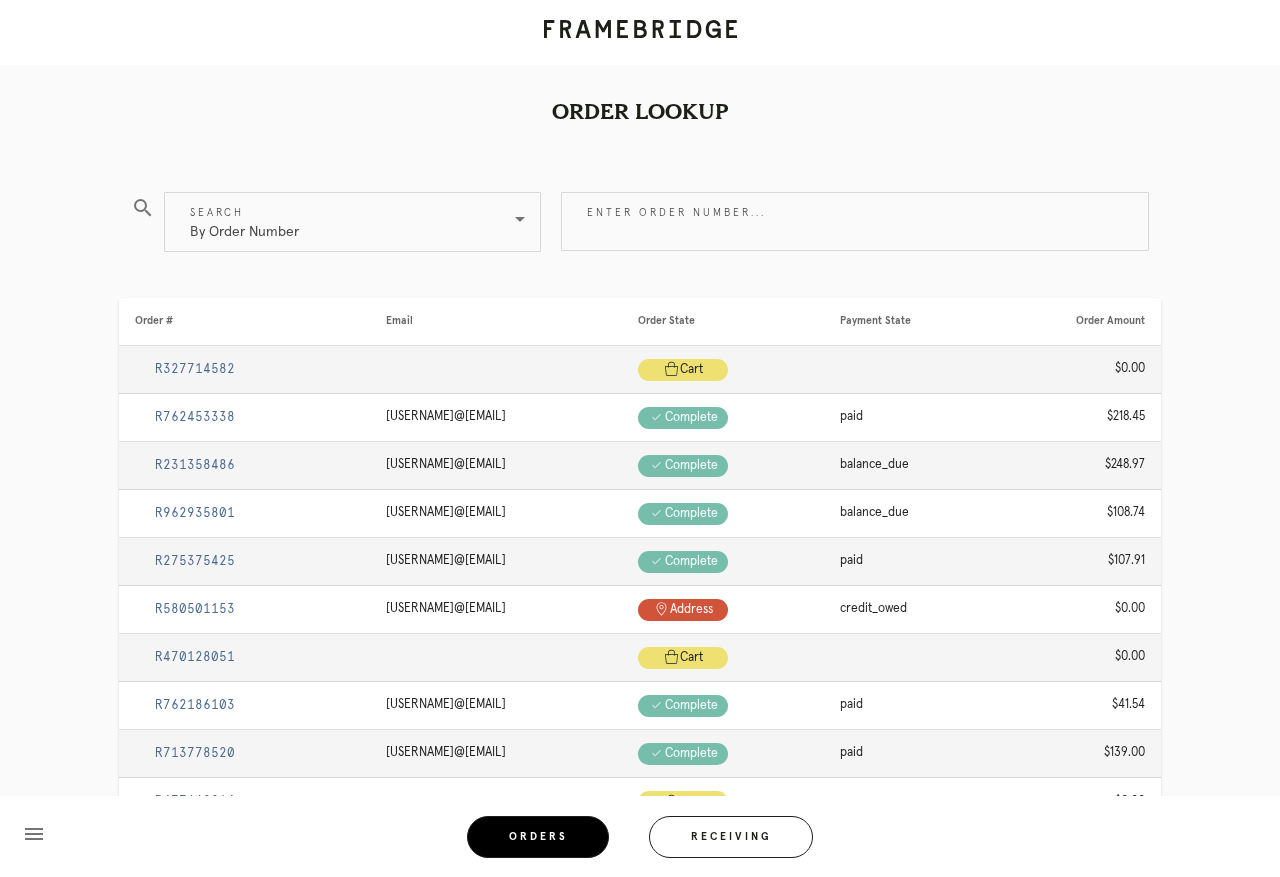 click on "Receiving" at bounding box center (731, 837) 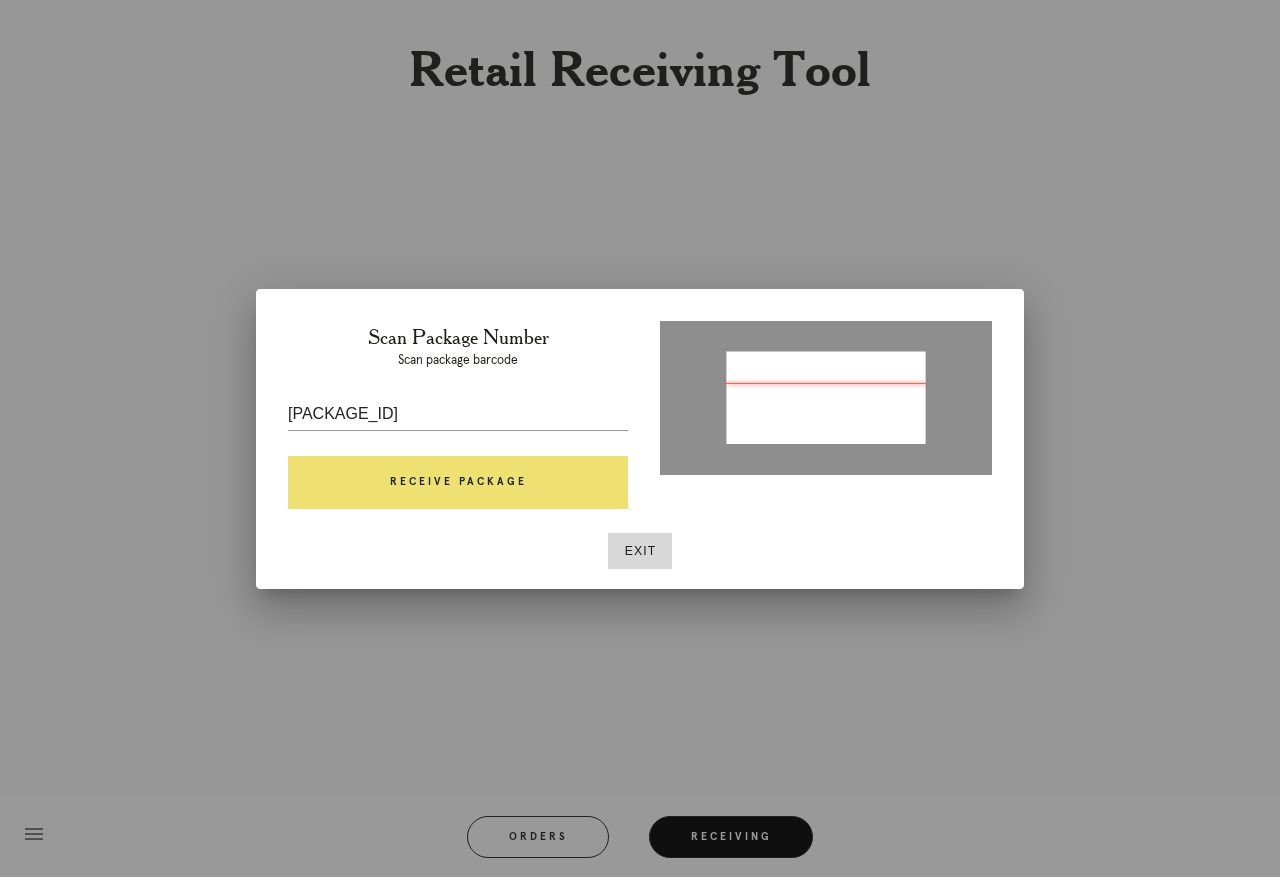 click on "Receive Package" at bounding box center [458, 483] 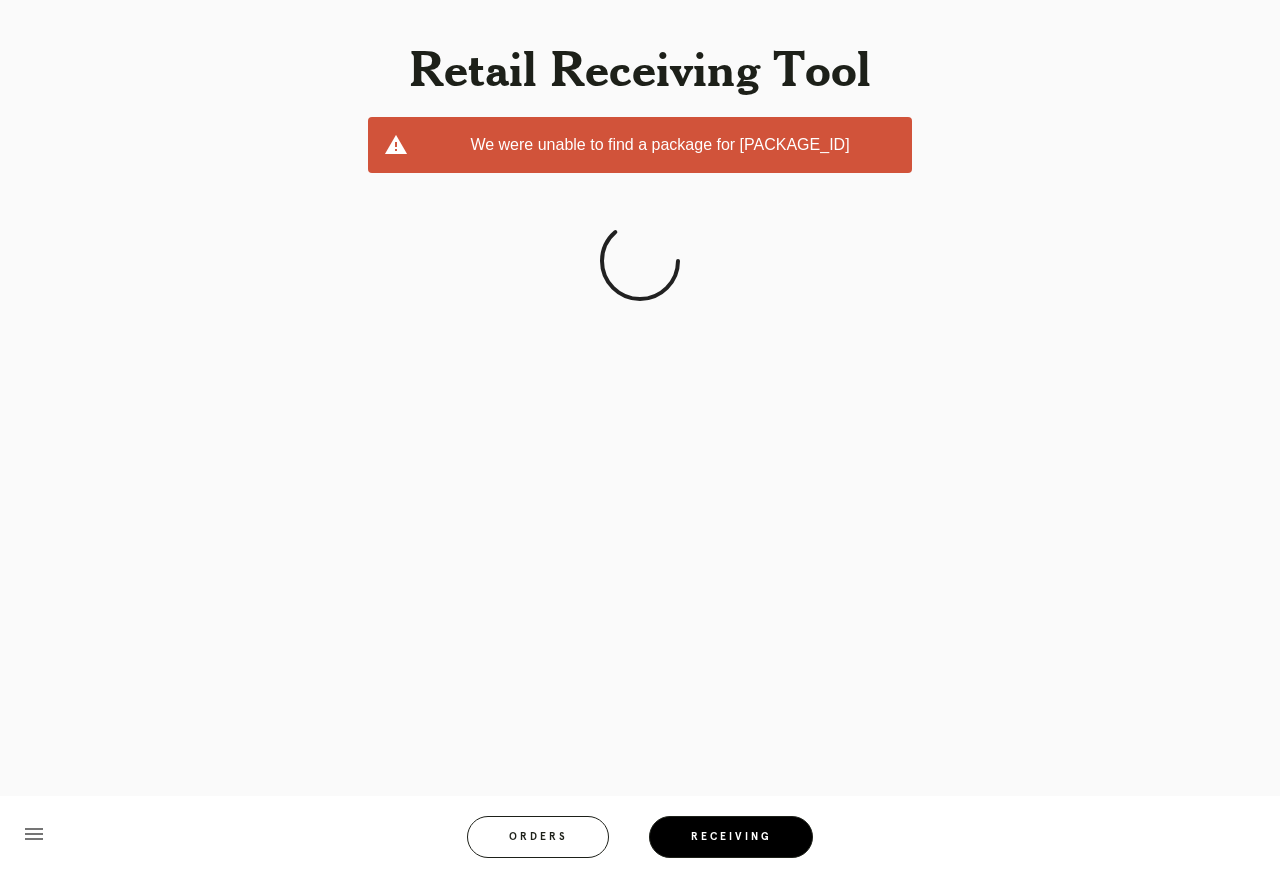 click on "Receiving" at bounding box center (731, 837) 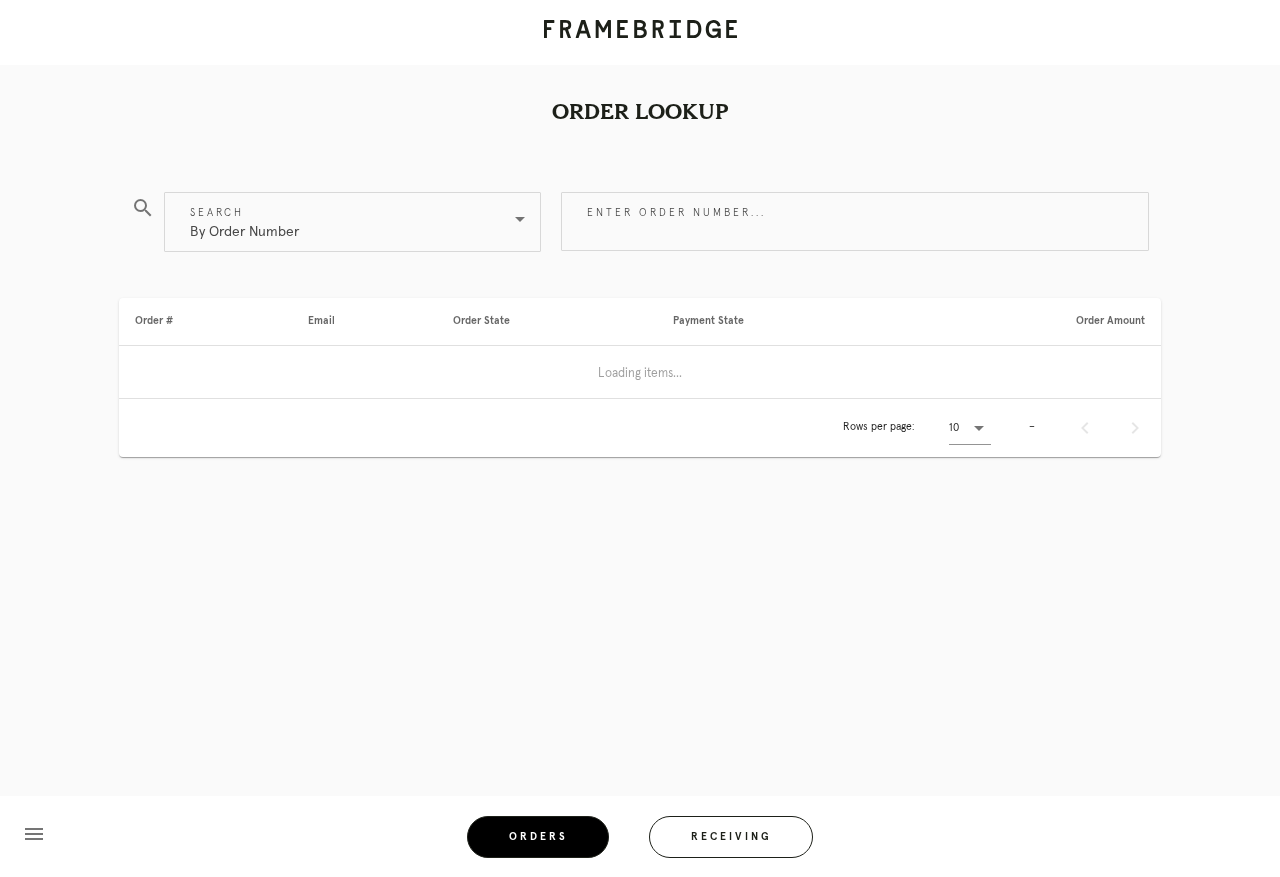 click on "Receiving" at bounding box center (731, 837) 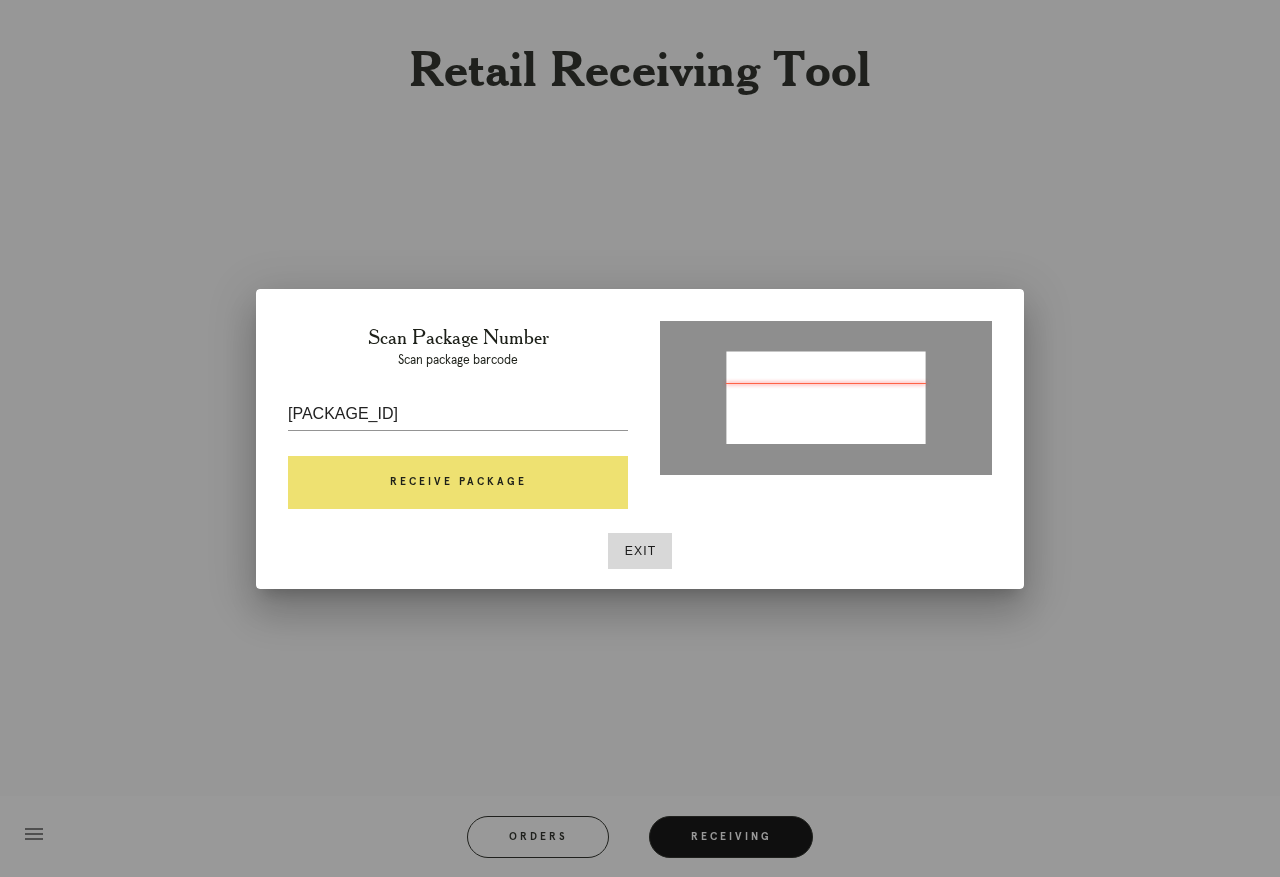 click on "Receive Package" at bounding box center (458, 483) 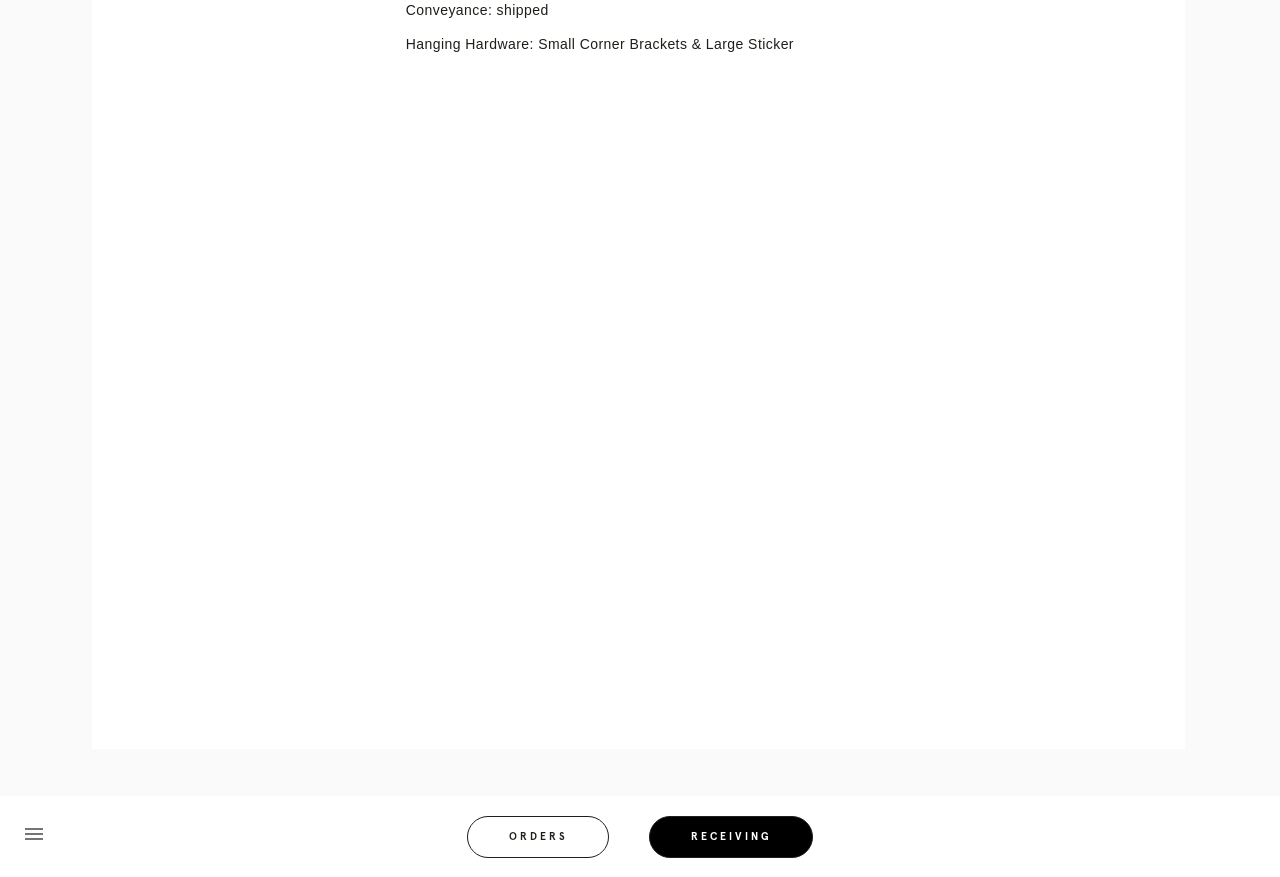 scroll, scrollTop: 697, scrollLeft: 0, axis: vertical 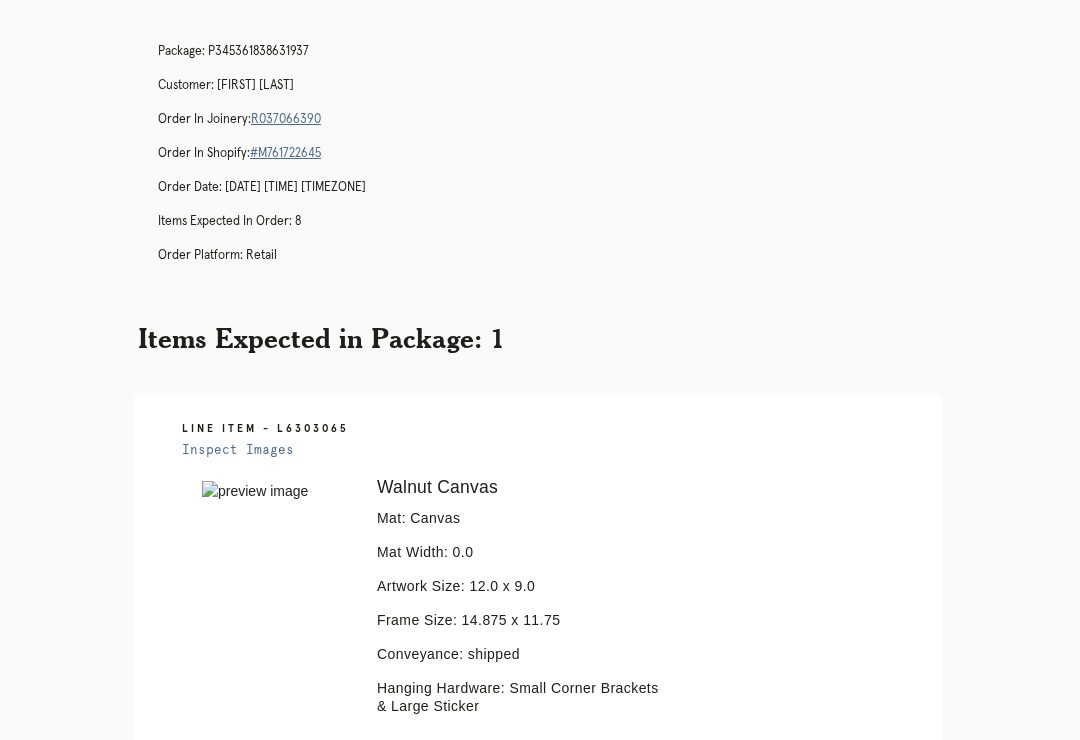 click on "R037066390" at bounding box center [286, 119] 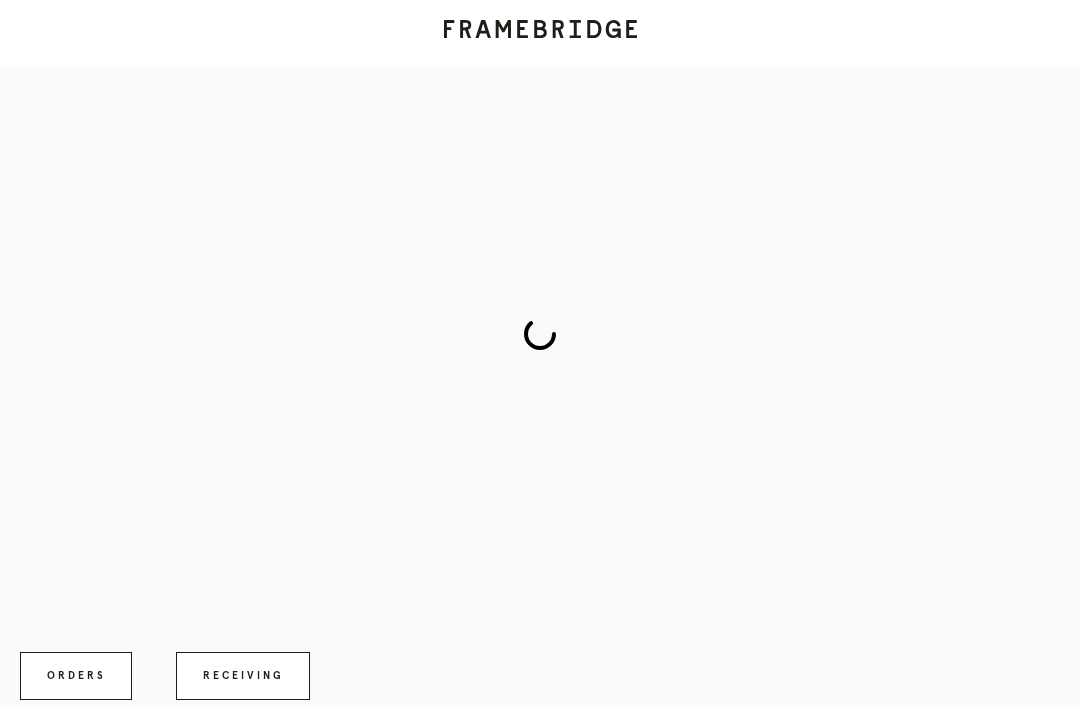 scroll, scrollTop: 0, scrollLeft: 0, axis: both 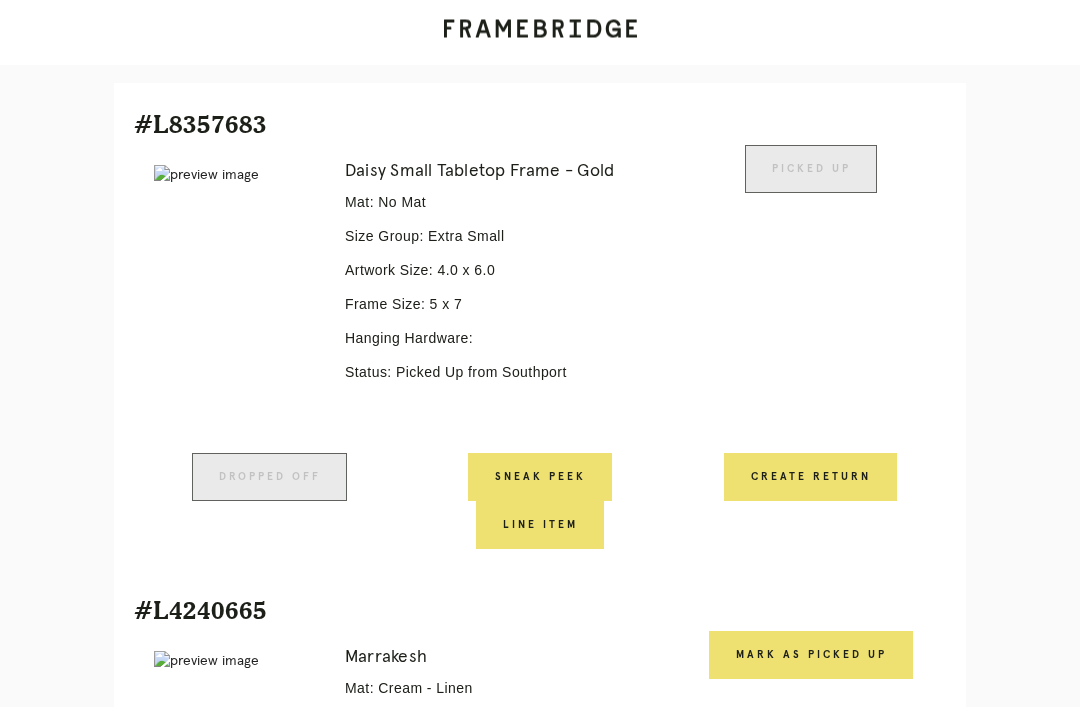 click on "Receiving" at bounding box center (243, 4494) 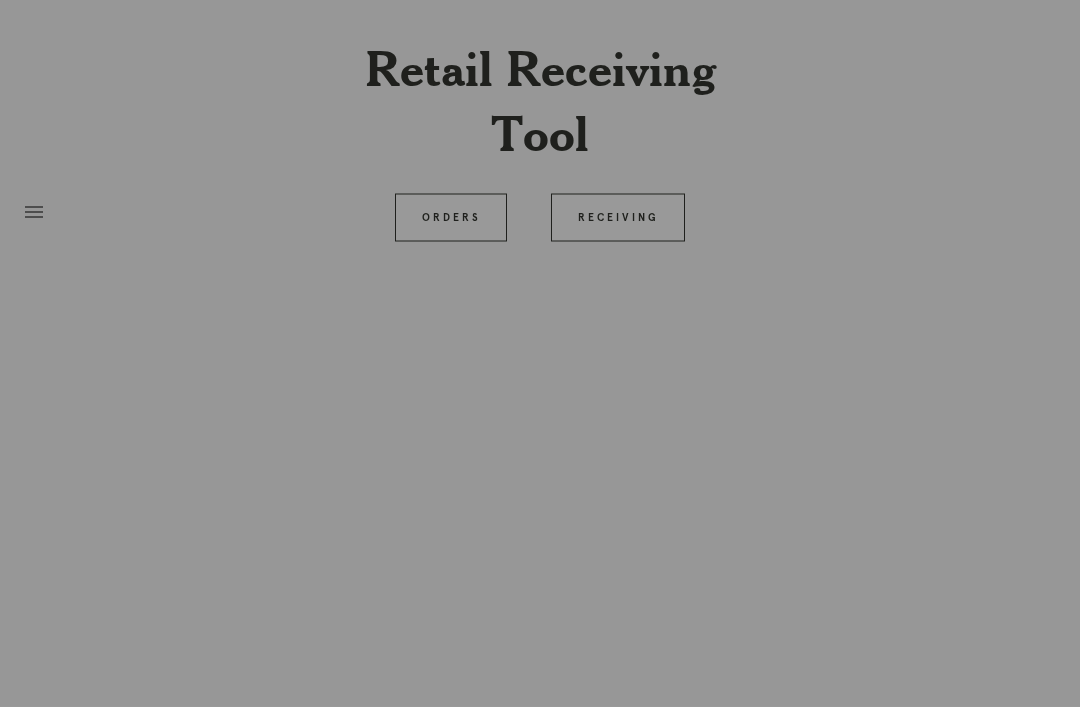 scroll, scrollTop: 64, scrollLeft: 0, axis: vertical 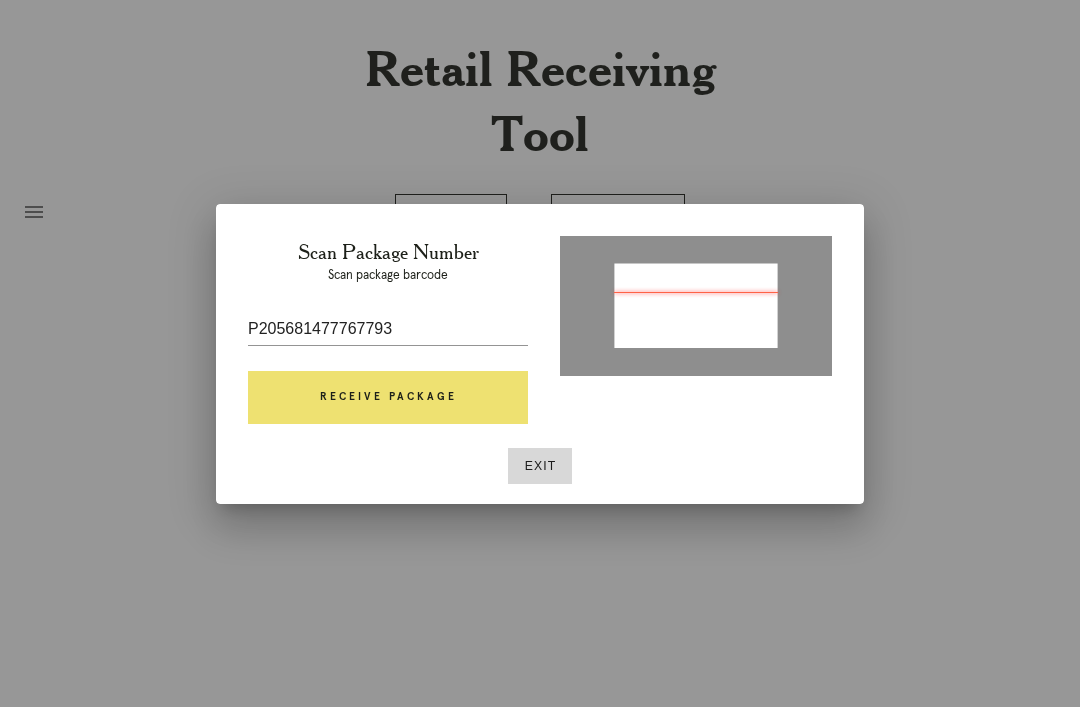 click on "Receive Package" at bounding box center (388, 398) 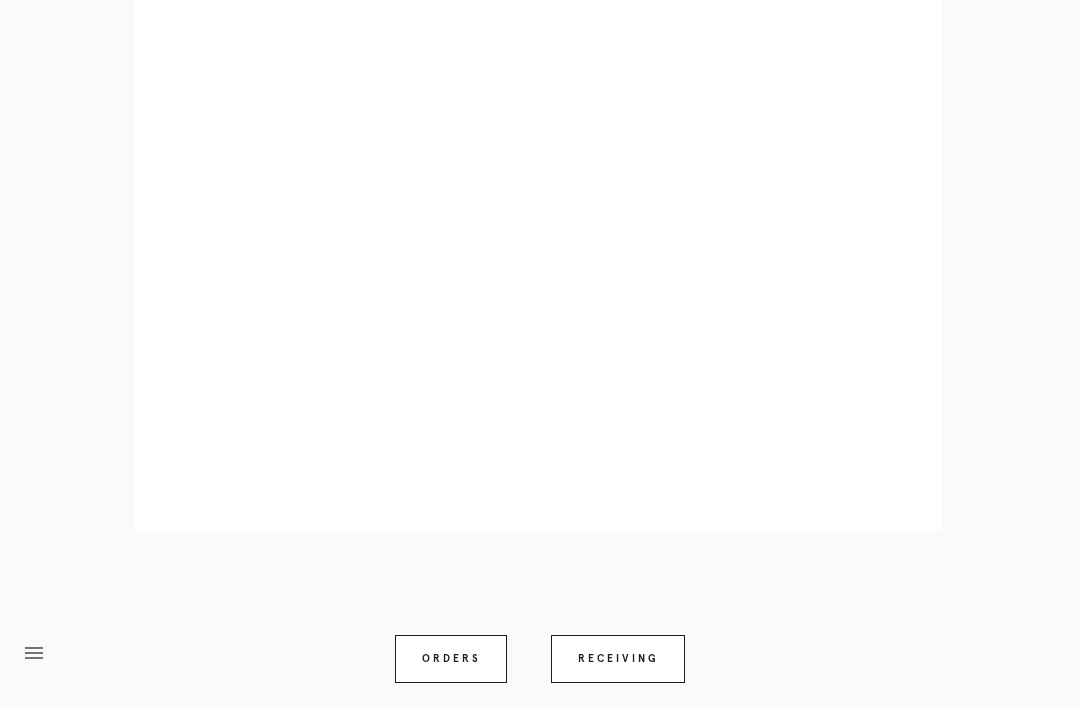 scroll, scrollTop: 858, scrollLeft: 0, axis: vertical 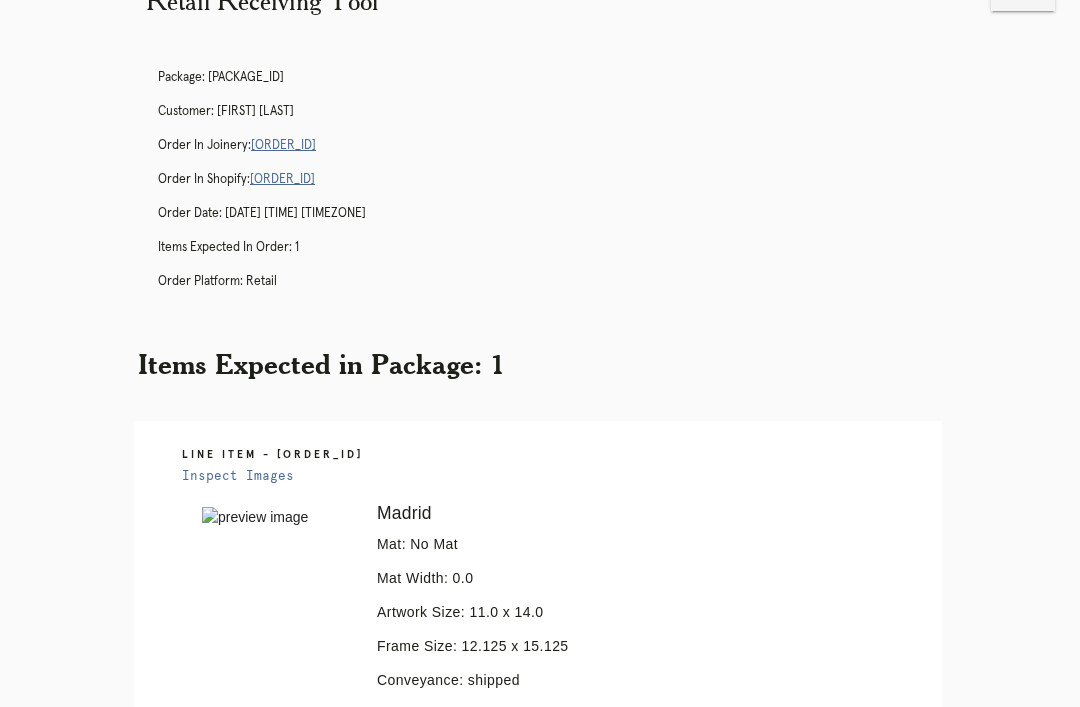 click on "[ORDER_ID]" at bounding box center (283, 145) 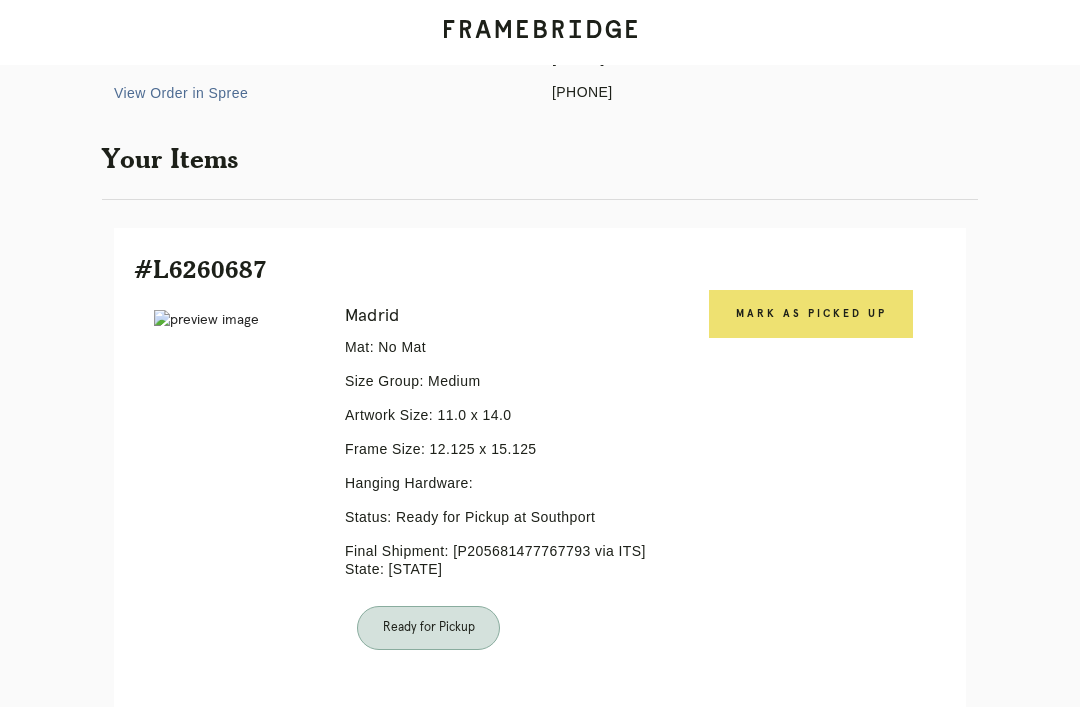 scroll, scrollTop: 304, scrollLeft: 0, axis: vertical 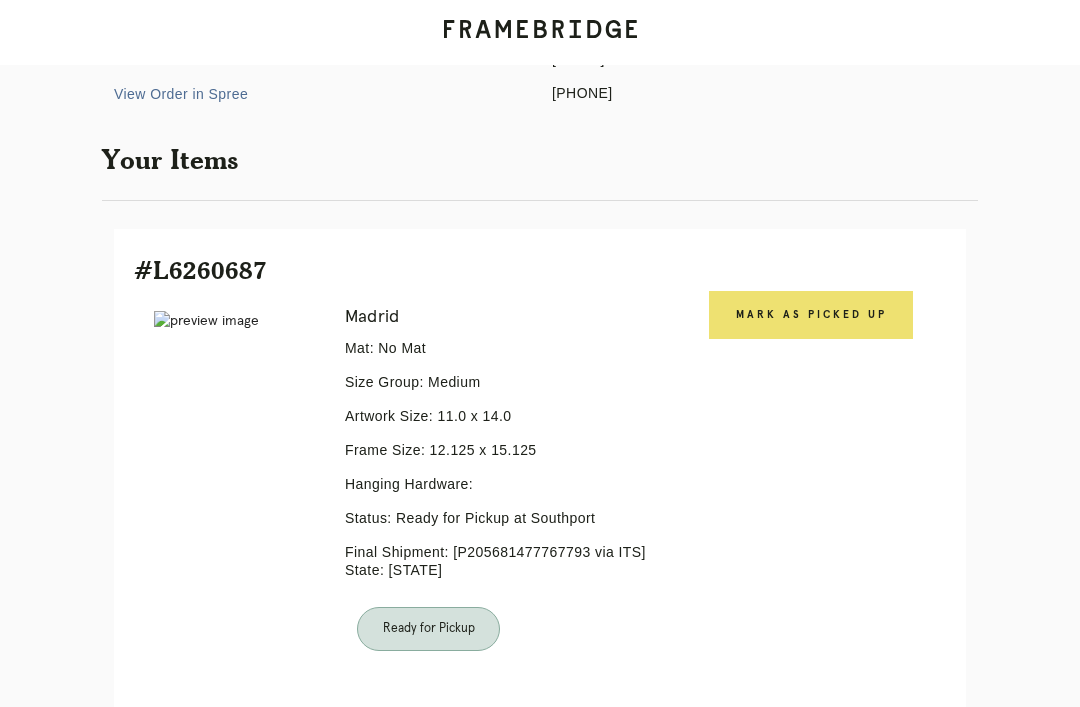 click on "Receiving" at bounding box center (243, 855) 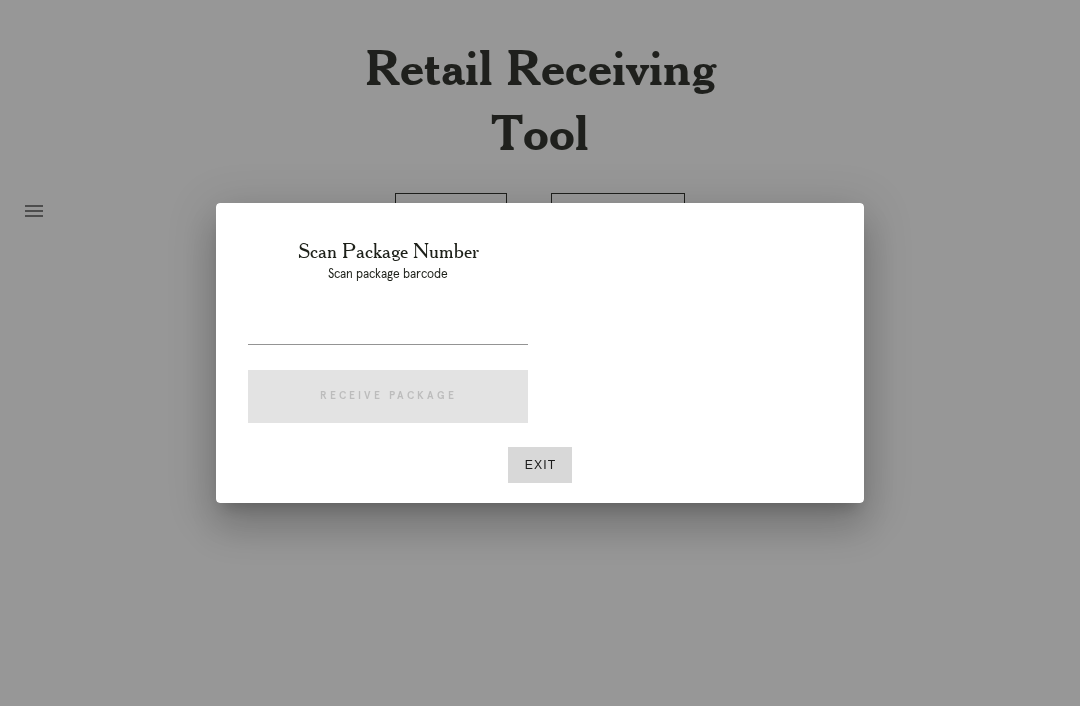 scroll, scrollTop: 64, scrollLeft: 0, axis: vertical 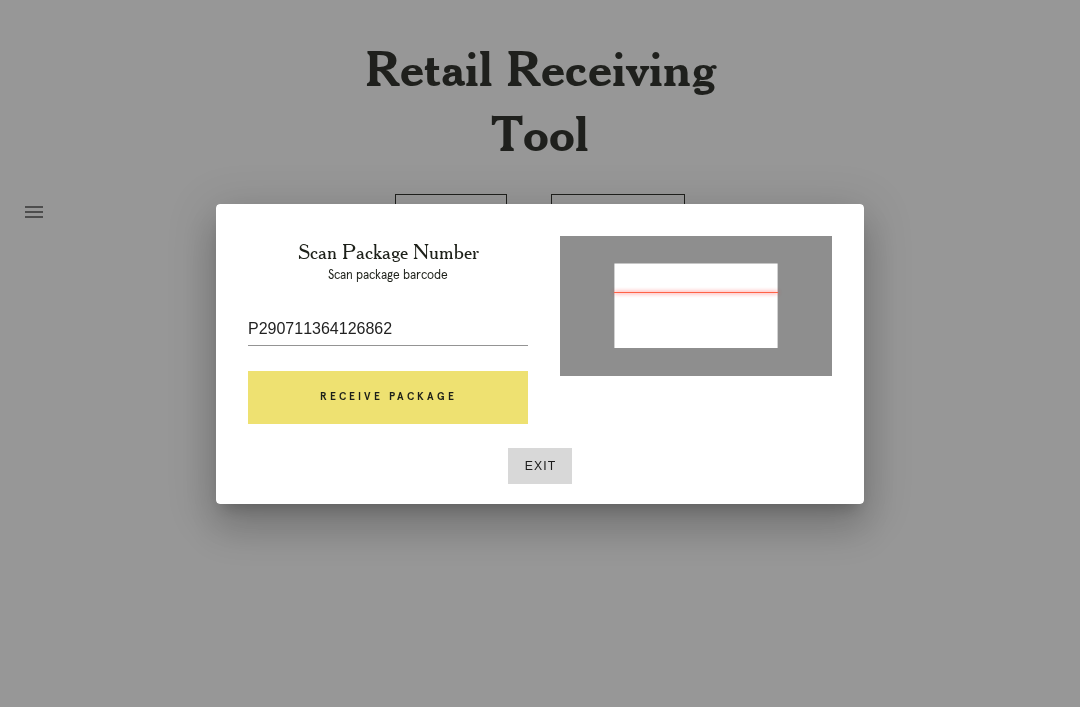 click on "Receive Package" at bounding box center (388, 398) 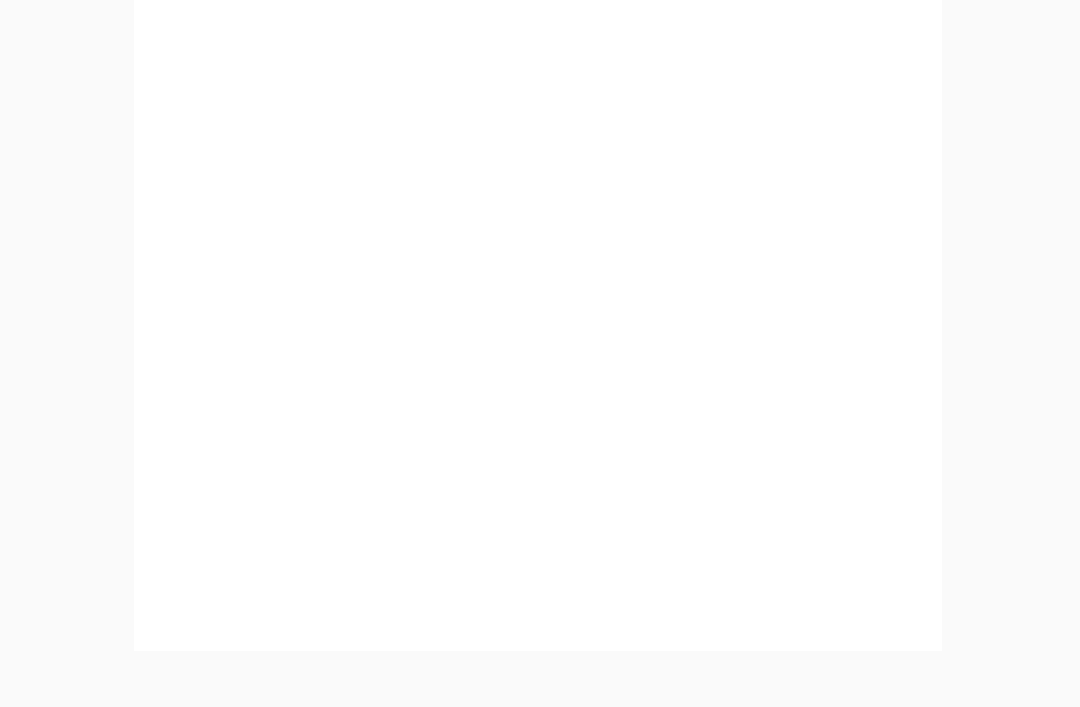 scroll, scrollTop: 858, scrollLeft: 0, axis: vertical 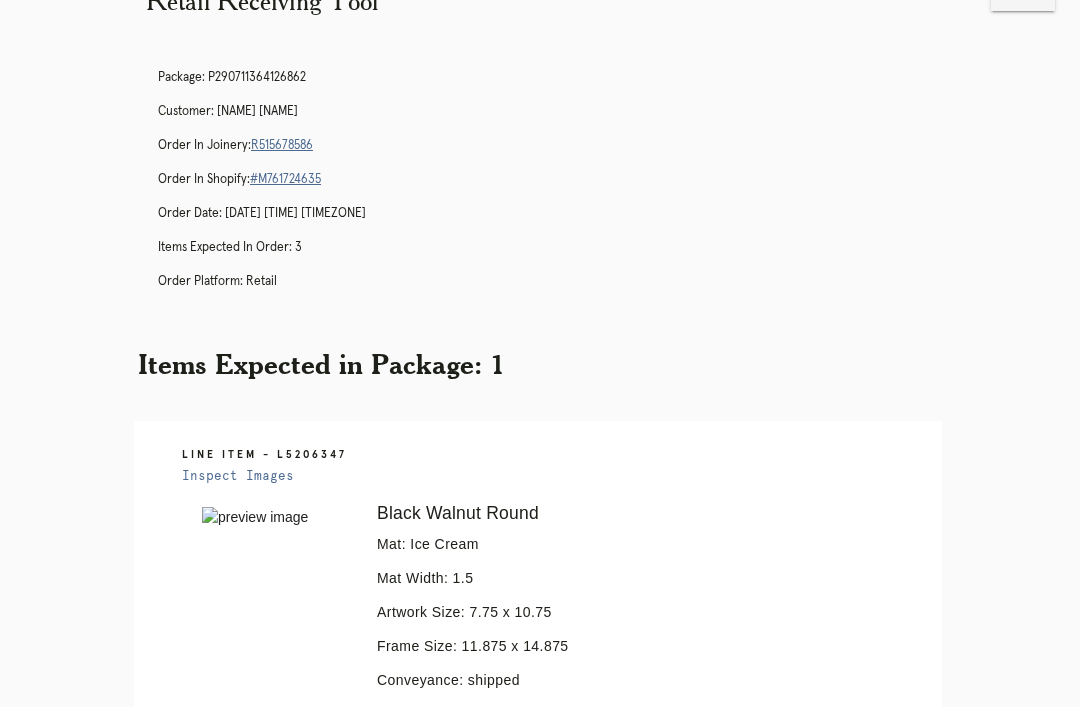 click on "Receiving" at bounding box center [618, 1029] 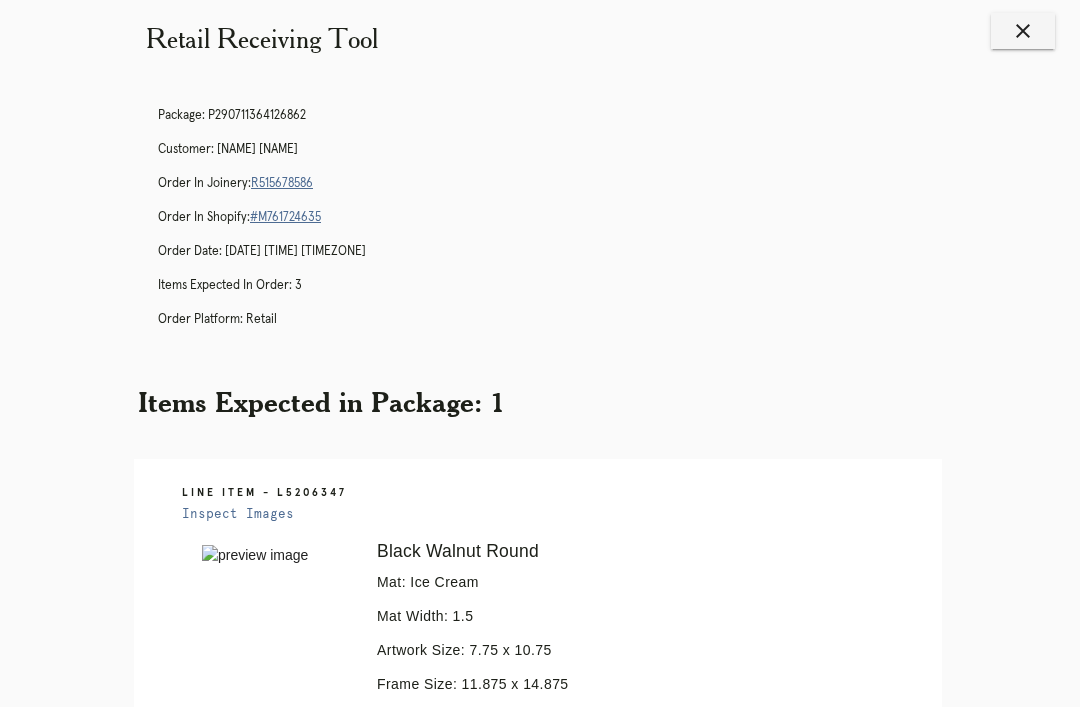 scroll, scrollTop: 0, scrollLeft: 0, axis: both 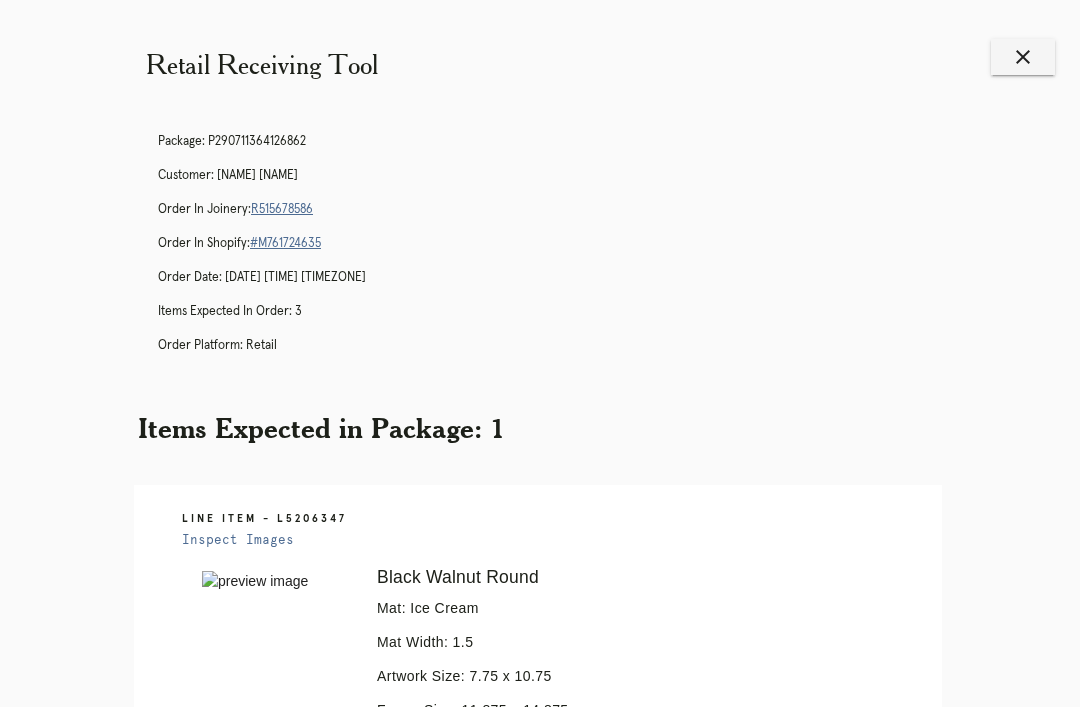 click on "close" at bounding box center [1023, 57] 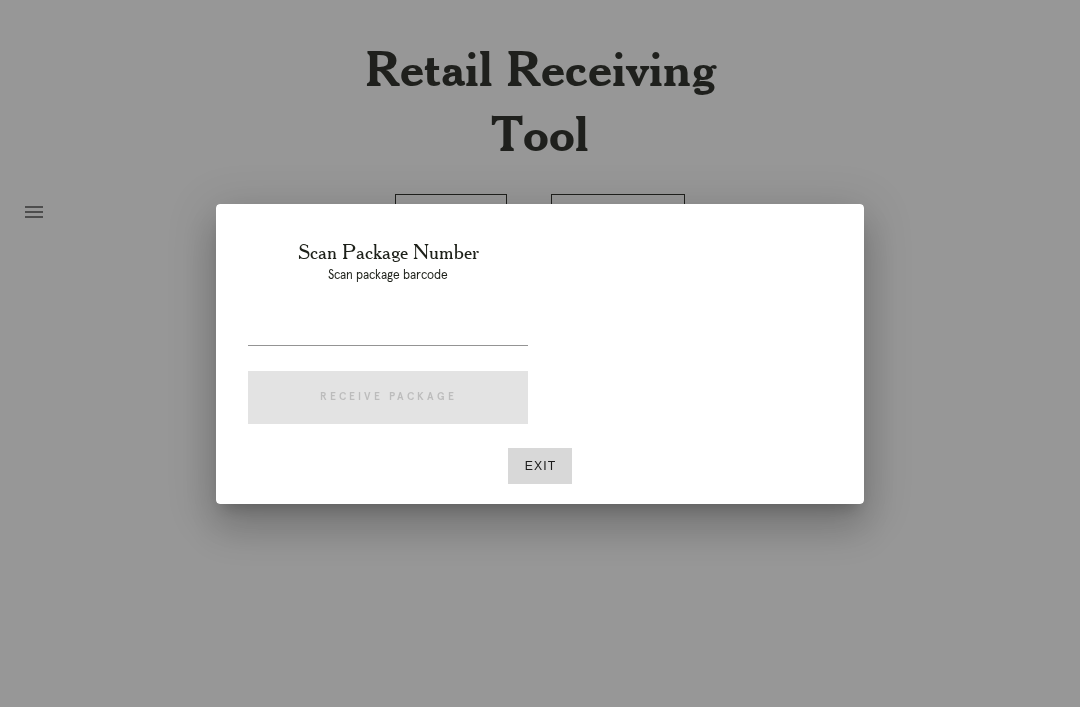 scroll, scrollTop: 0, scrollLeft: 0, axis: both 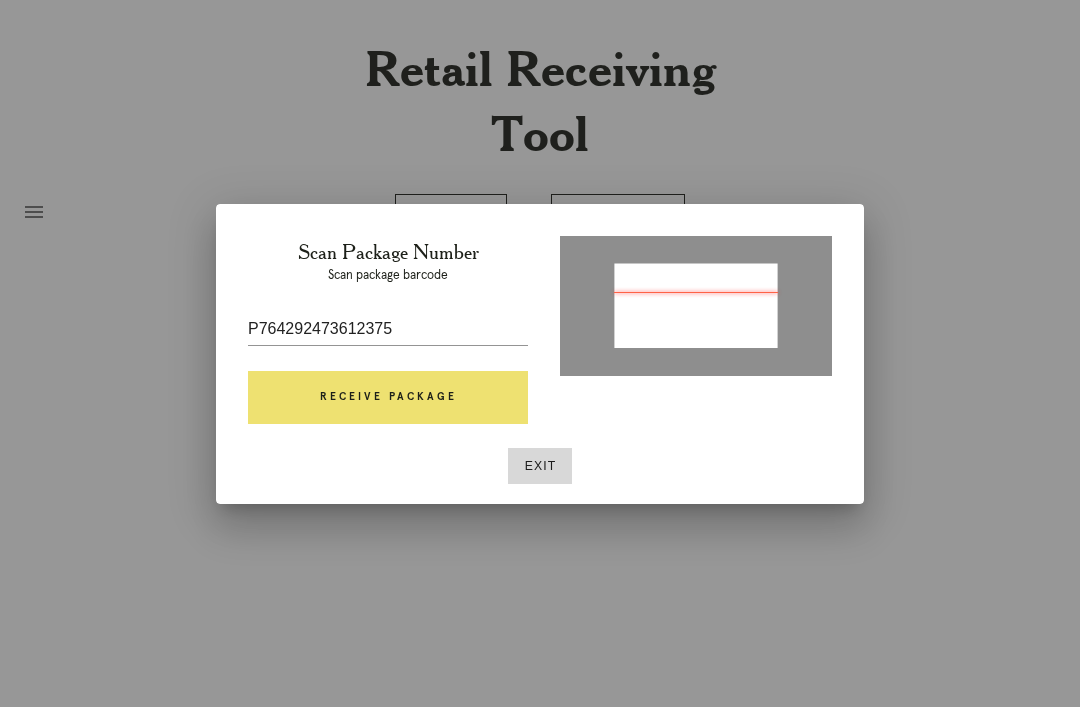 click on "Receive Package" at bounding box center (388, 398) 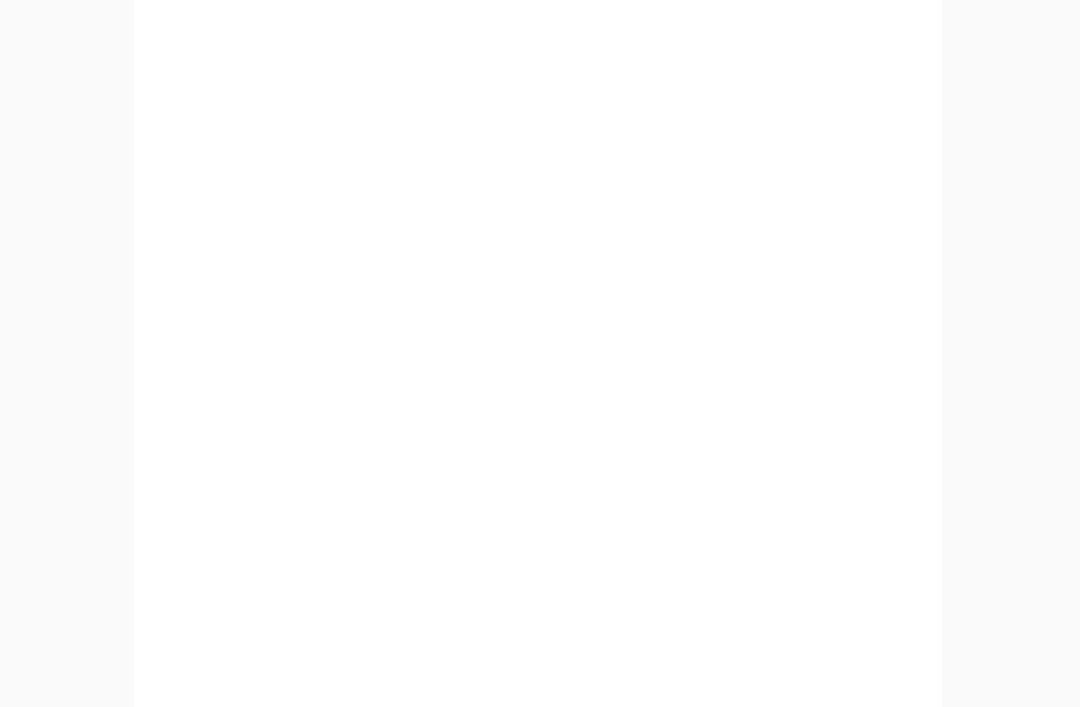 scroll, scrollTop: 858, scrollLeft: 0, axis: vertical 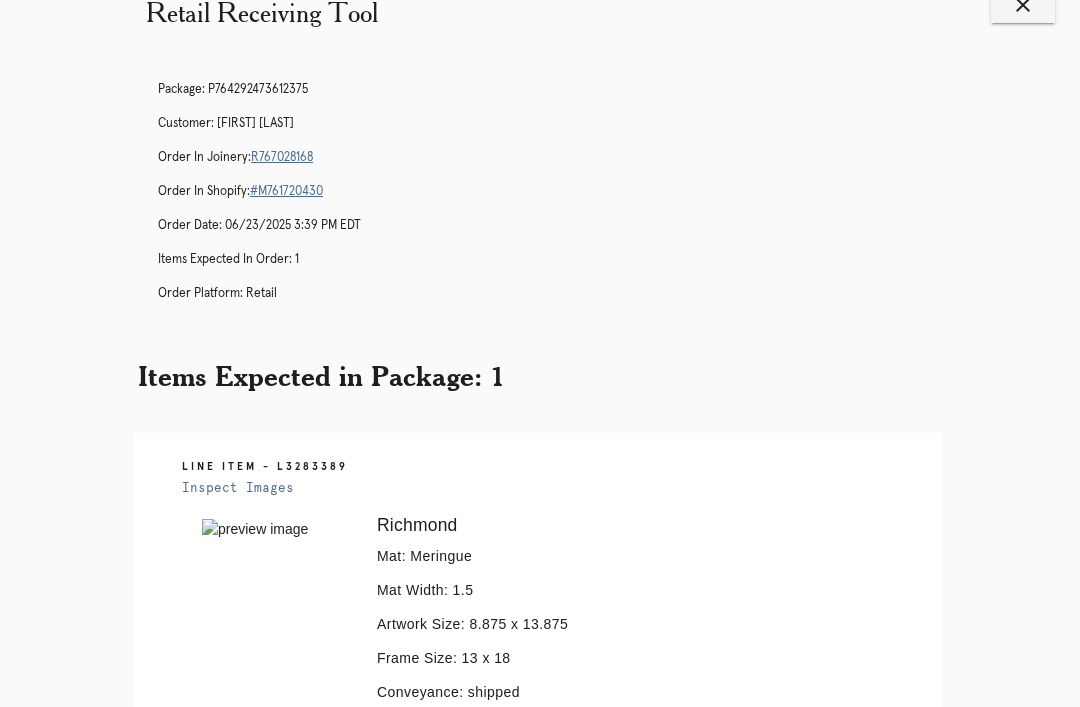 click on "R767028168" at bounding box center (282, 157) 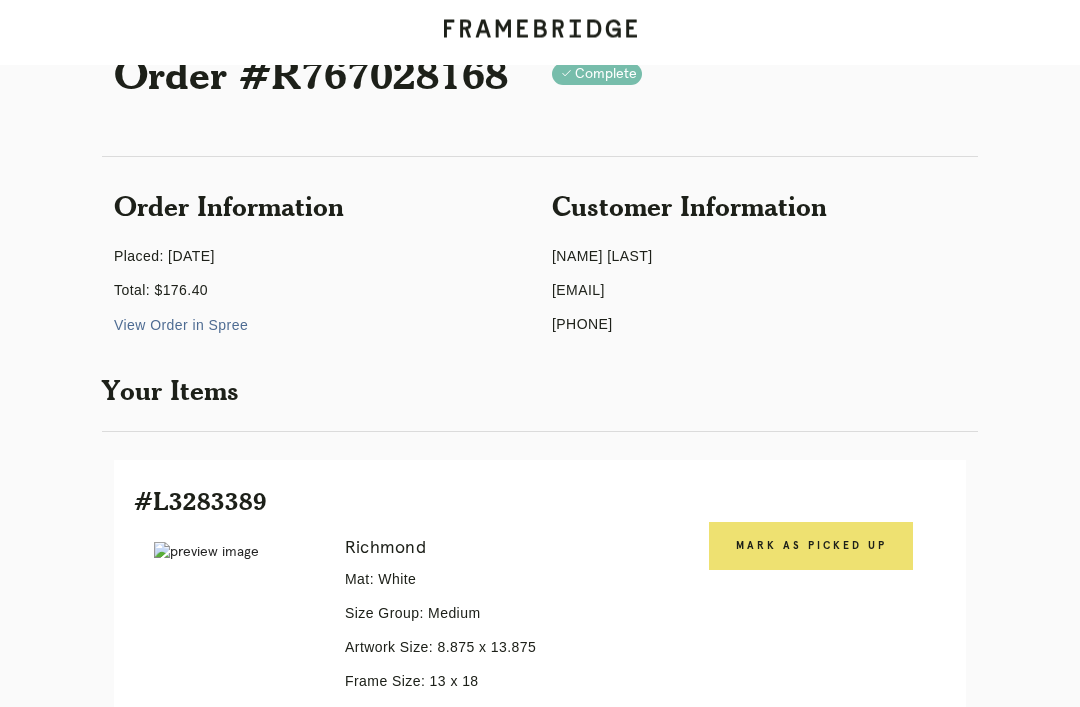 scroll, scrollTop: 73, scrollLeft: 0, axis: vertical 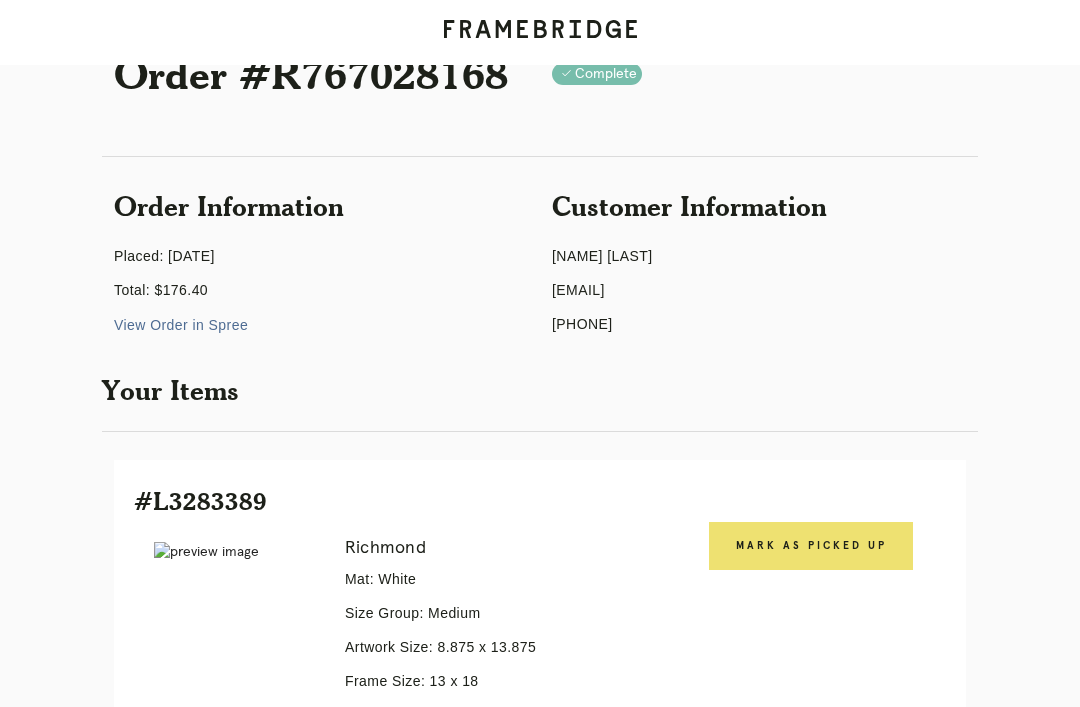 click on "Receiving" at bounding box center [243, 1086] 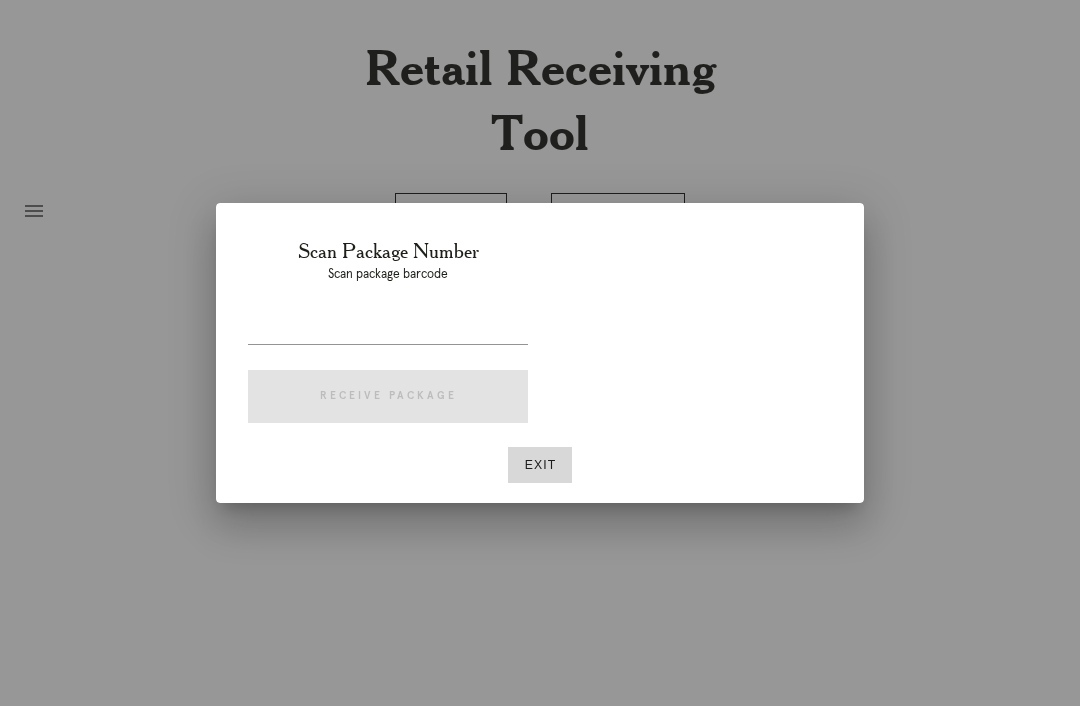 scroll, scrollTop: 64, scrollLeft: 0, axis: vertical 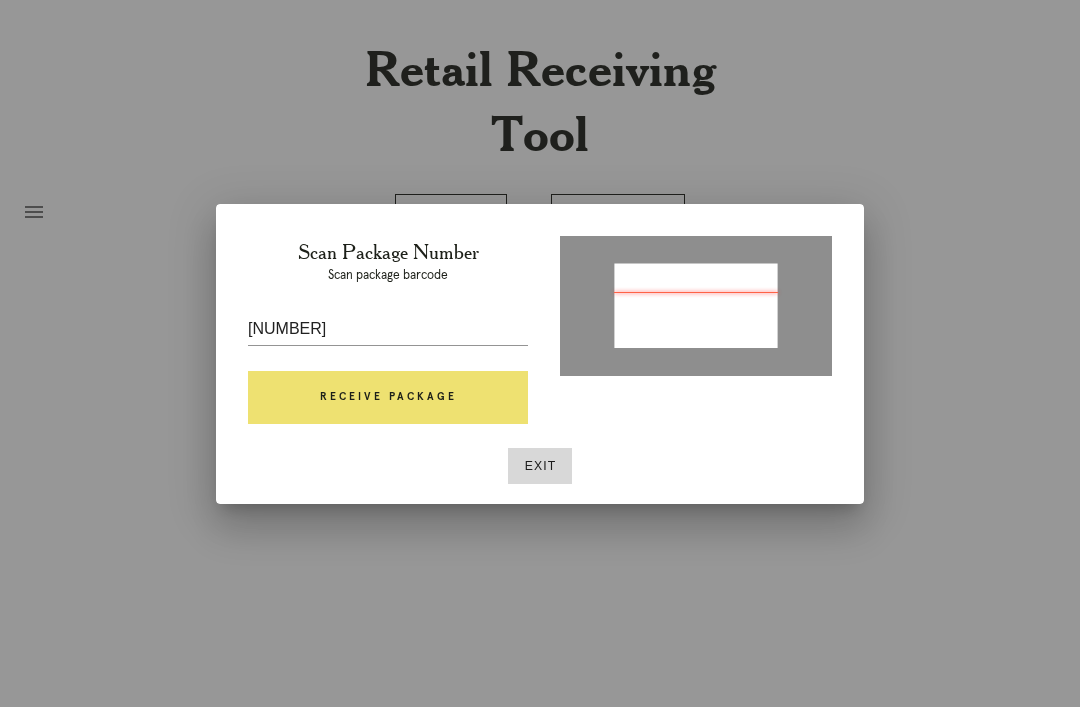 click on "Receive Package" at bounding box center (388, 398) 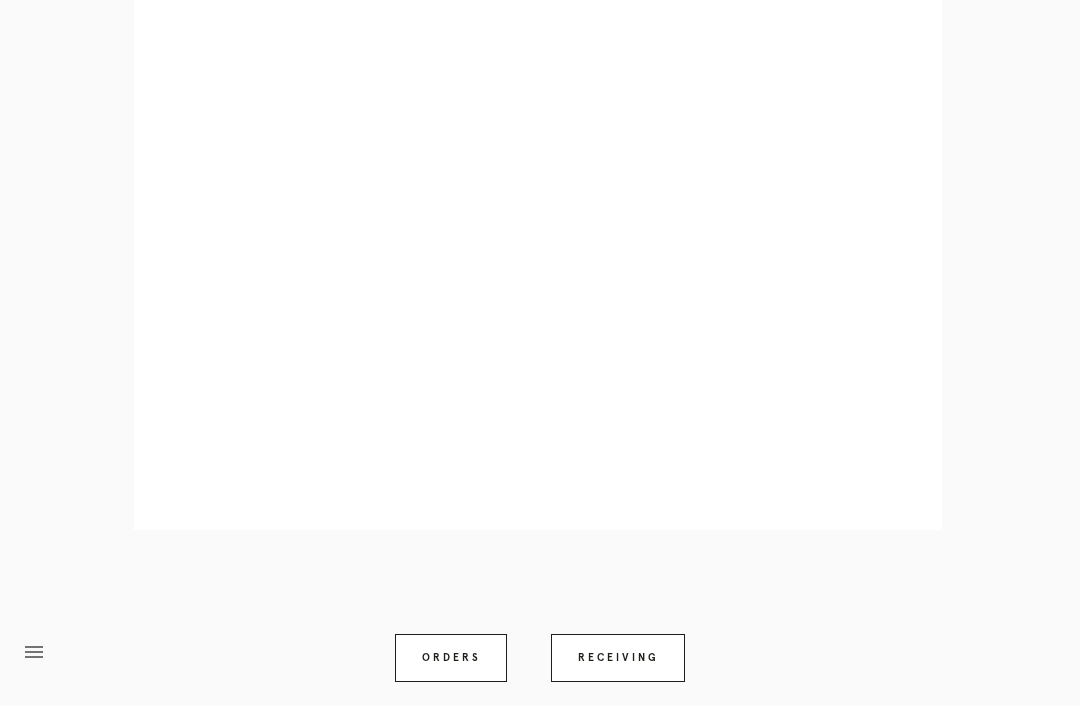 scroll, scrollTop: 876, scrollLeft: 0, axis: vertical 